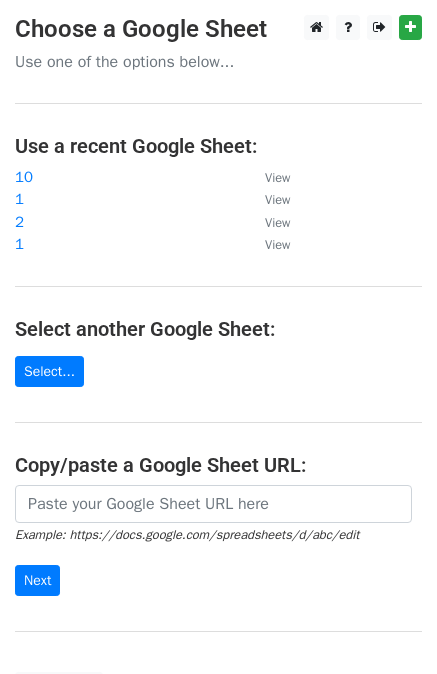 scroll, scrollTop: 0, scrollLeft: 0, axis: both 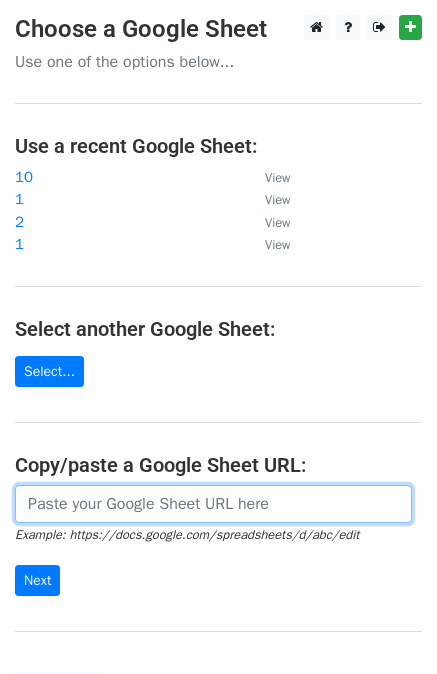 click at bounding box center (213, 504) 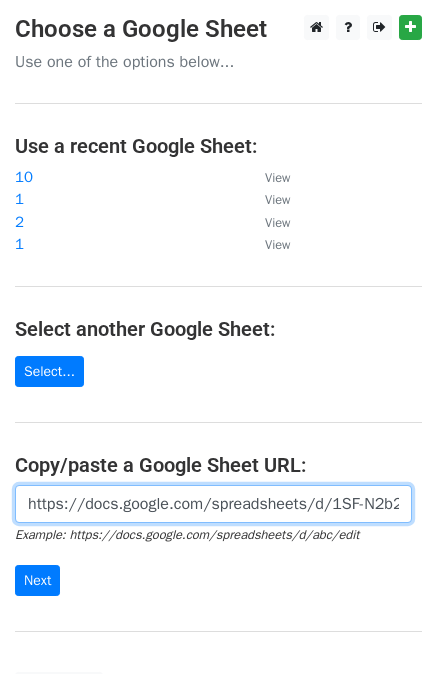scroll, scrollTop: 0, scrollLeft: 432, axis: horizontal 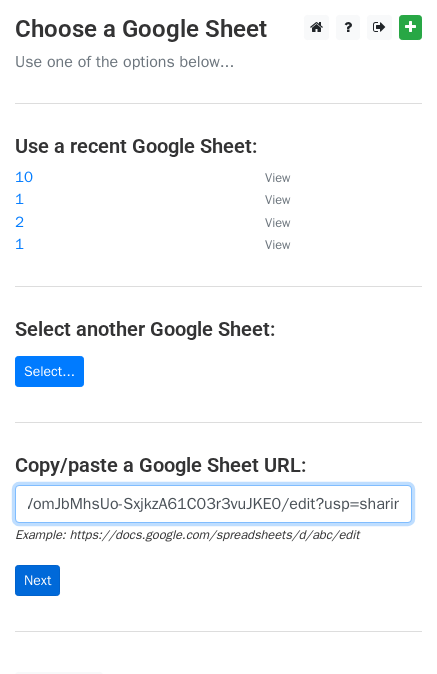 type on "https://docs.google.com/spreadsheets/d/1SF-N2b28ufwmyVomJbMhsUo-SxjkzA61C03r3vuJKE0/edit?usp=sharing" 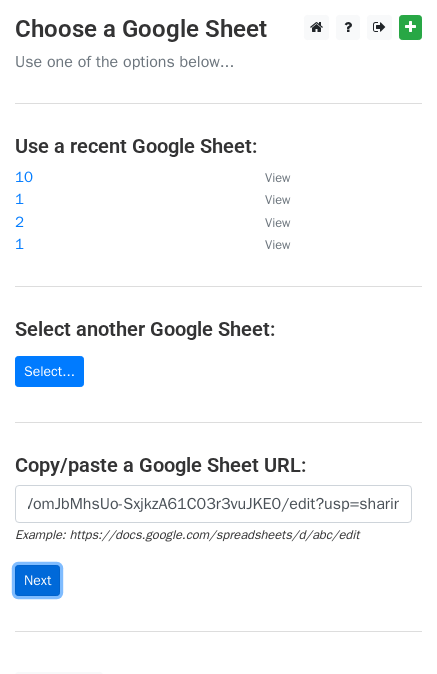 scroll, scrollTop: 0, scrollLeft: 0, axis: both 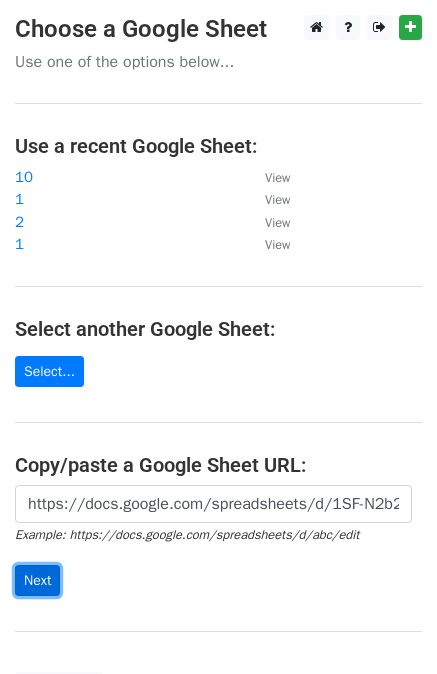 click on "Next" at bounding box center (37, 580) 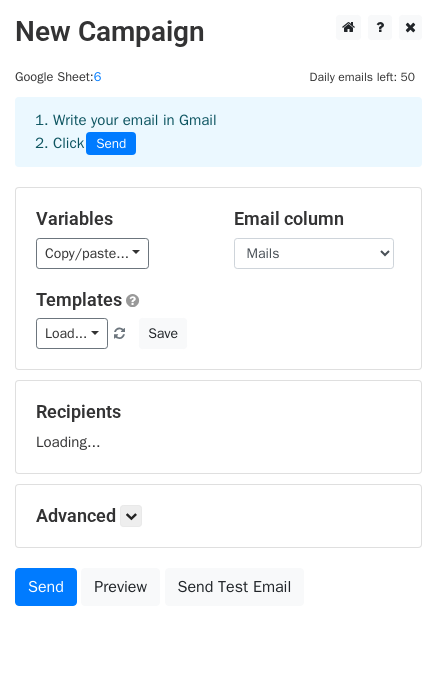 scroll, scrollTop: 0, scrollLeft: 0, axis: both 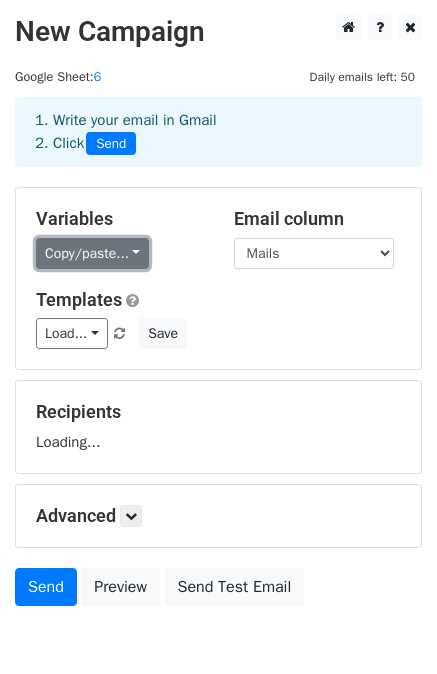 click on "Copy/paste..." at bounding box center (92, 253) 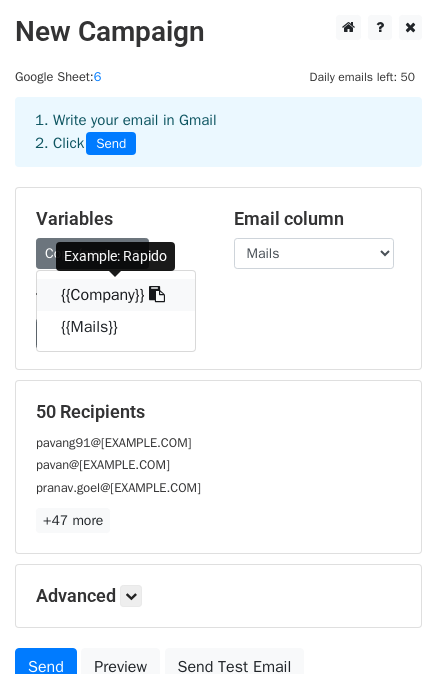 click on "{{Company}}" at bounding box center [116, 295] 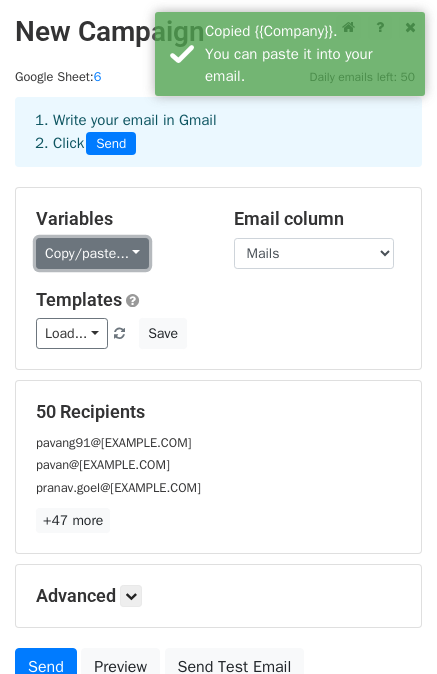 click on "Copy/paste..." at bounding box center (92, 253) 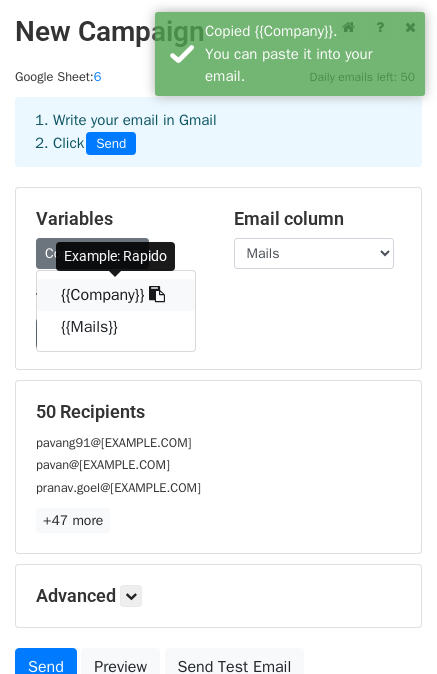 click on "{{Company}}" at bounding box center [116, 295] 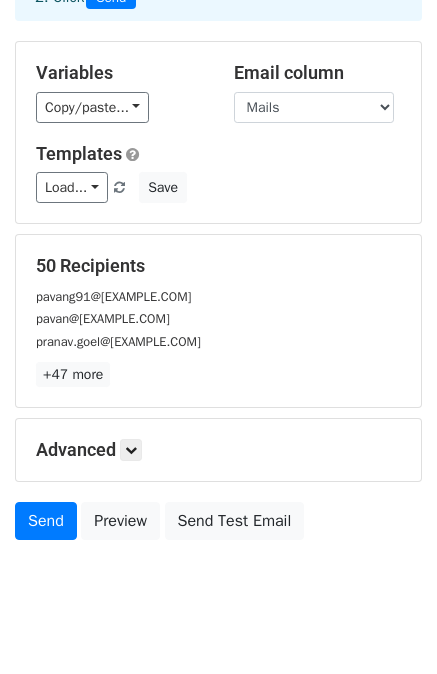 scroll, scrollTop: 180, scrollLeft: 0, axis: vertical 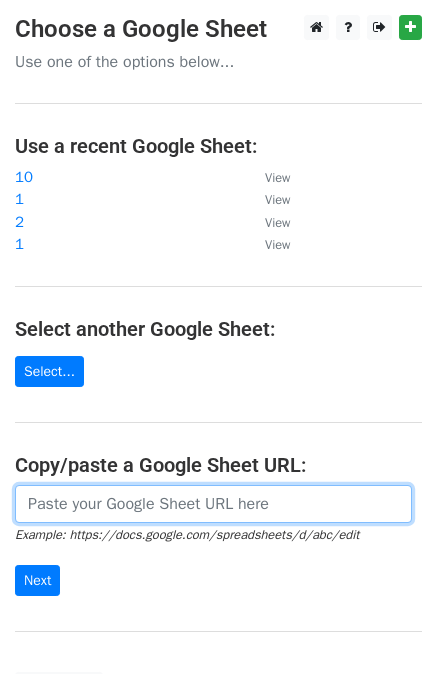 click at bounding box center (213, 504) 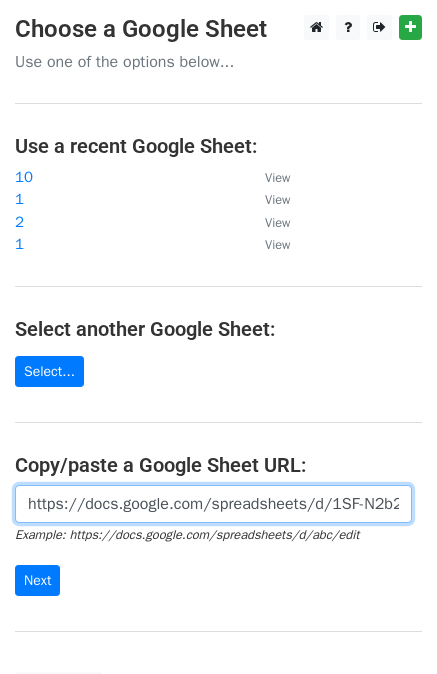 scroll, scrollTop: 0, scrollLeft: 432, axis: horizontal 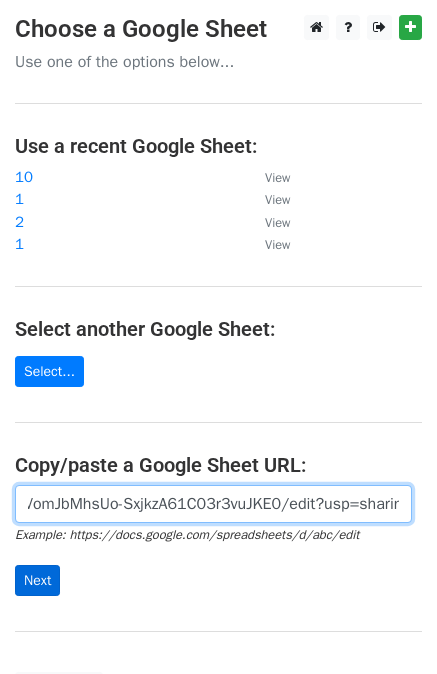 type on "https://docs.google.com/spreadsheets/d/1SF-N2b28ufwmyVomJbMhsUo-SxjkzA61C03r3vuJKE0/edit?usp=sharing" 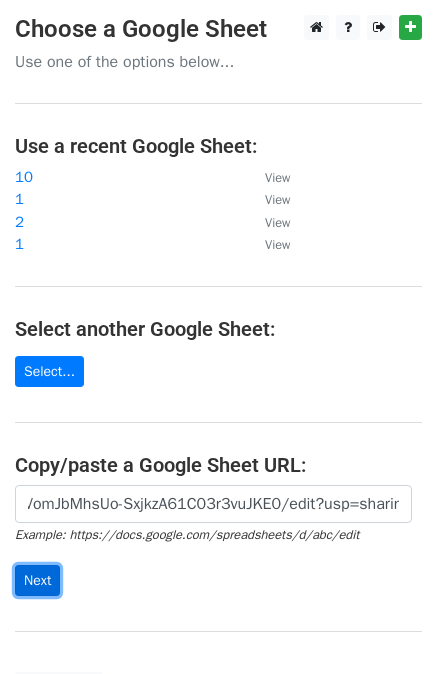 click on "Next" at bounding box center (37, 580) 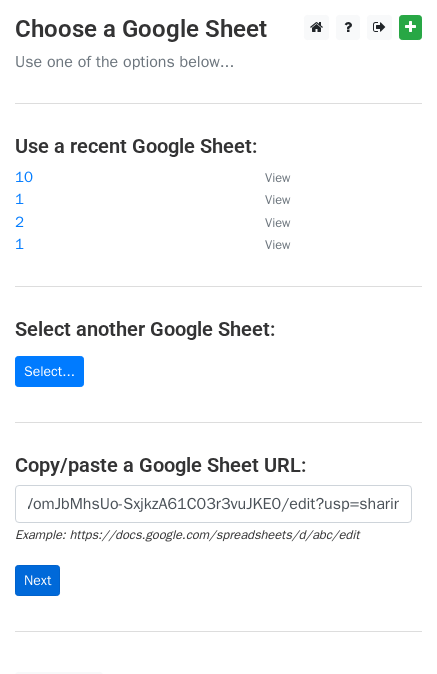 scroll, scrollTop: 0, scrollLeft: 0, axis: both 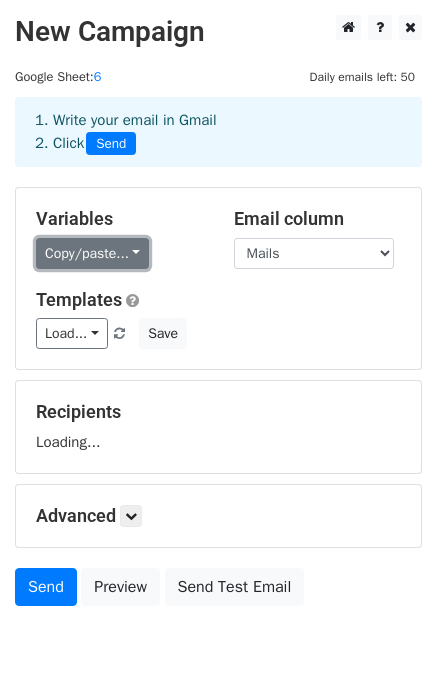 click on "Copy/paste..." at bounding box center (92, 253) 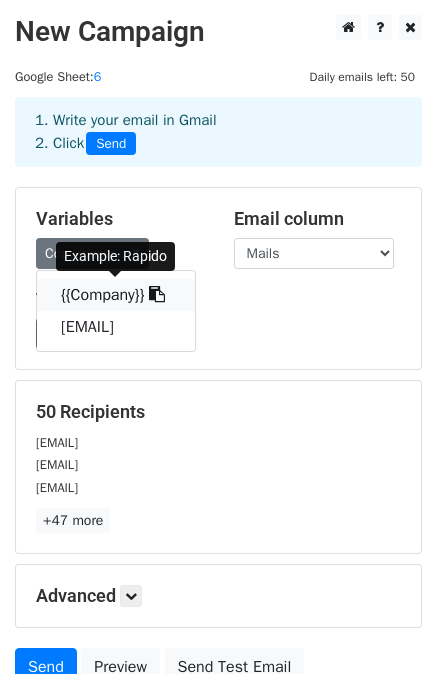 click on "{{Company}}" at bounding box center [116, 295] 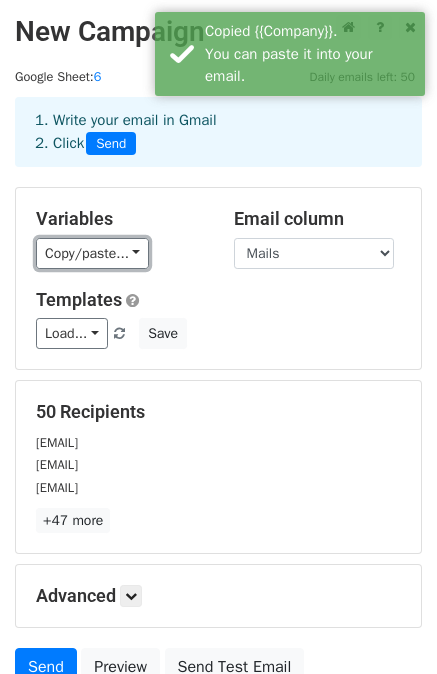 click on "Copy/paste..." at bounding box center (92, 253) 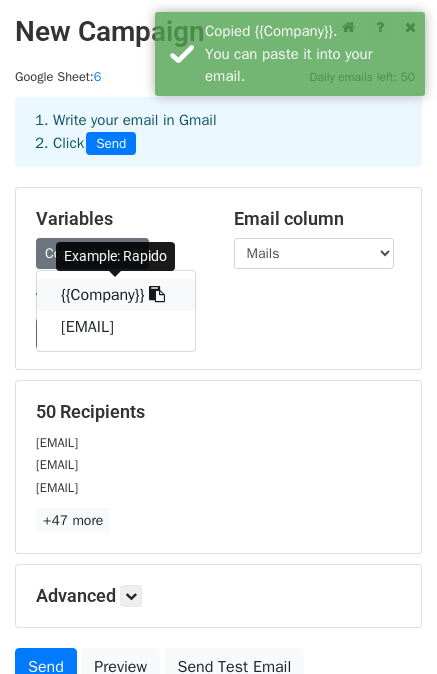 click on "{{Company}}" at bounding box center (116, 295) 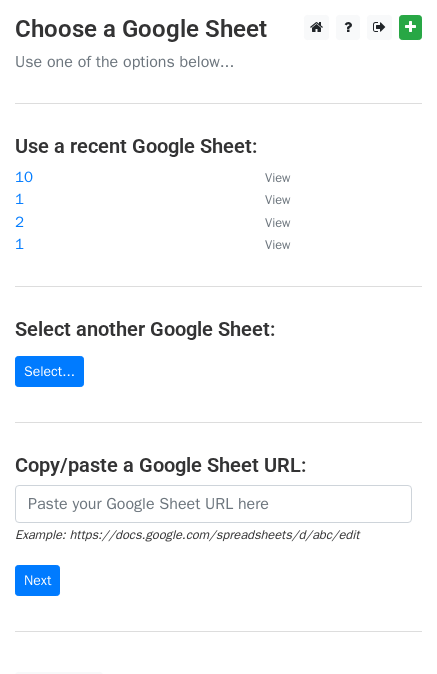 scroll, scrollTop: 0, scrollLeft: 0, axis: both 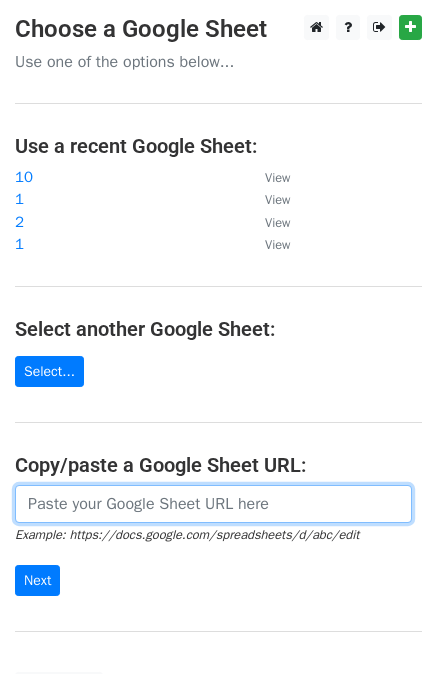 click at bounding box center (213, 504) 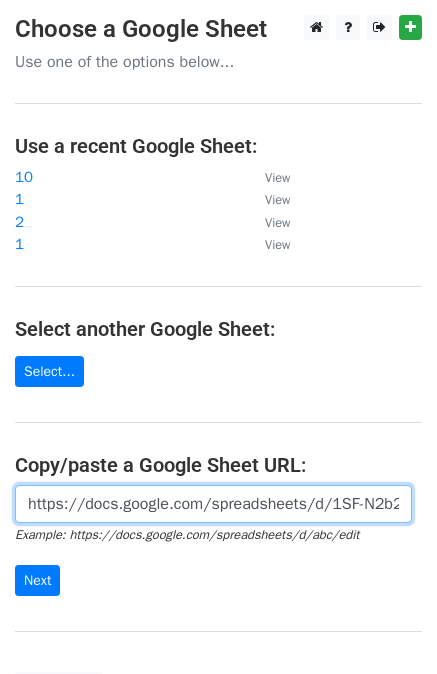 scroll, scrollTop: 0, scrollLeft: 432, axis: horizontal 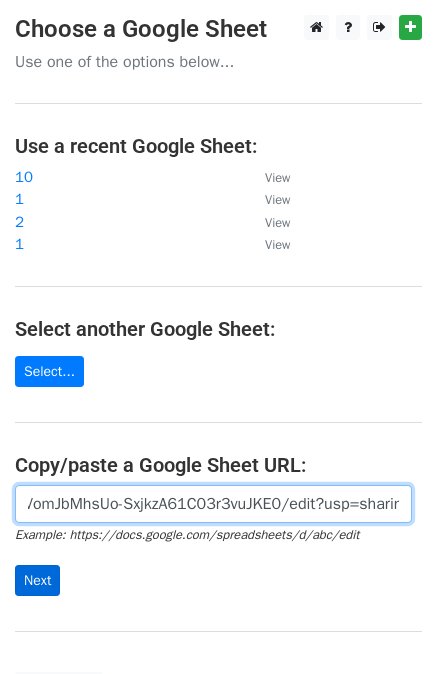 type on "https://docs.google.com/spreadsheets/d/1SF-N2b28ufwmyVomJbMhsUo-SxjkzA61C03r3vuJKE0/edit?usp=sharing" 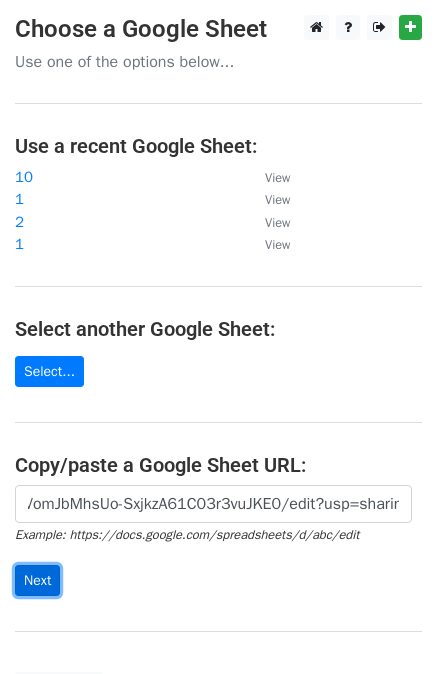 scroll, scrollTop: 0, scrollLeft: 0, axis: both 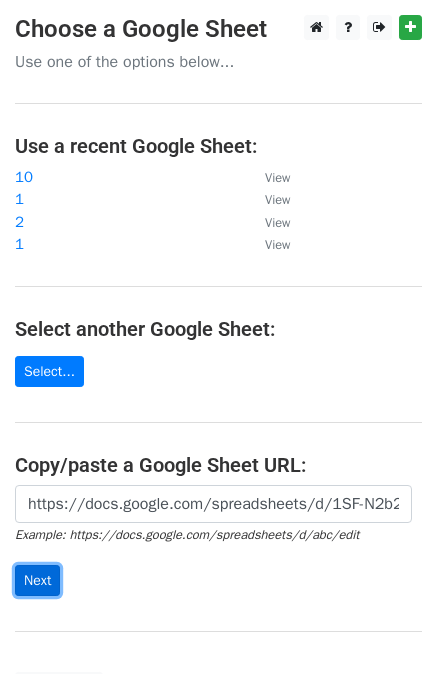 click on "Next" at bounding box center (37, 580) 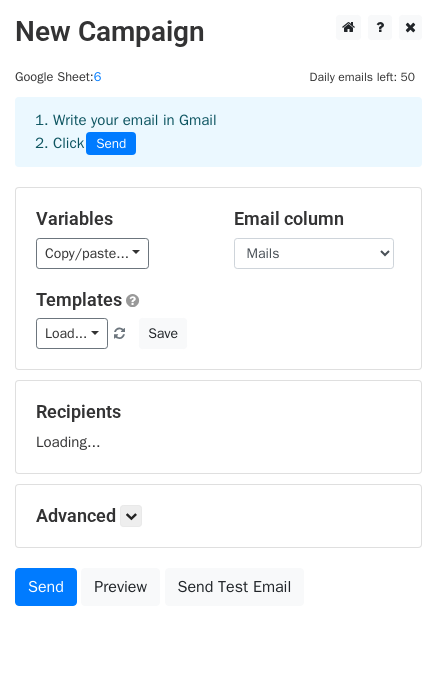 scroll, scrollTop: 0, scrollLeft: 0, axis: both 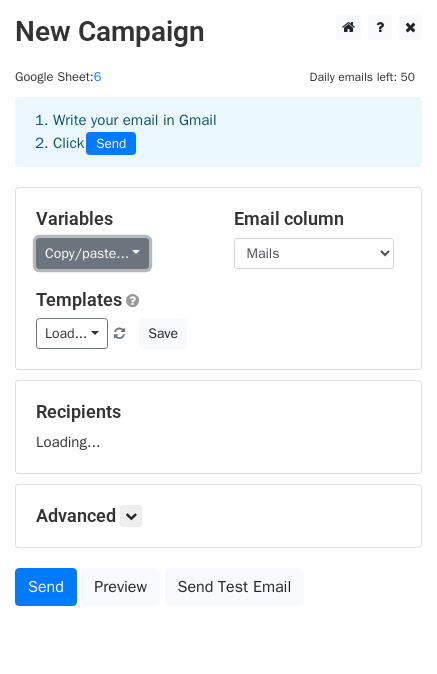 click on "Copy/paste..." at bounding box center [92, 253] 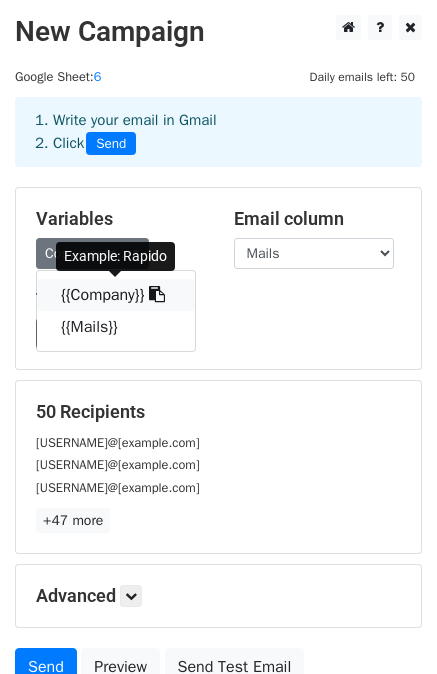 click on "{{Company}}" at bounding box center [116, 295] 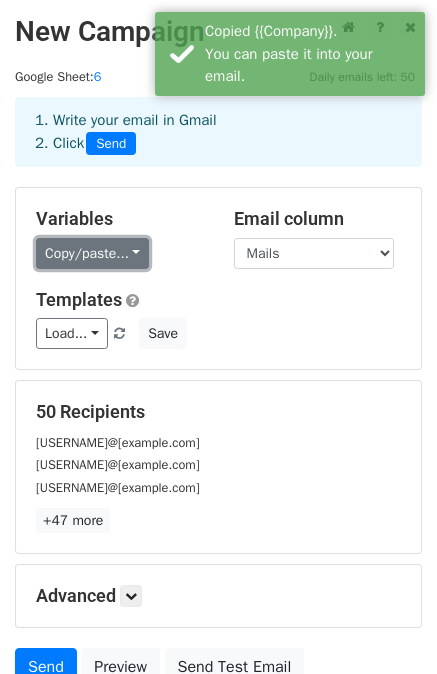 click on "Copy/paste..." at bounding box center (92, 253) 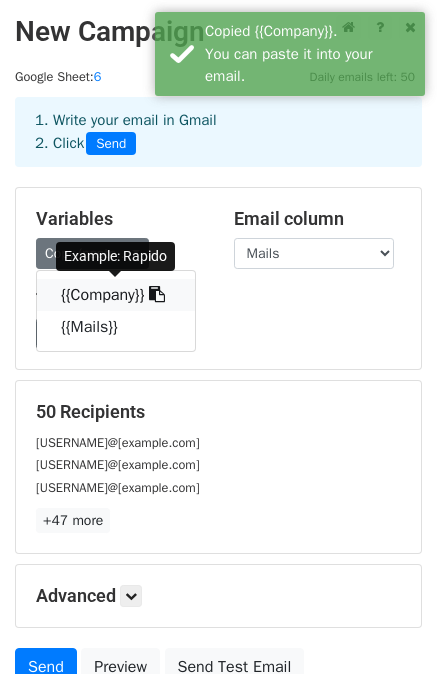 click on "{{Company}}" at bounding box center (116, 295) 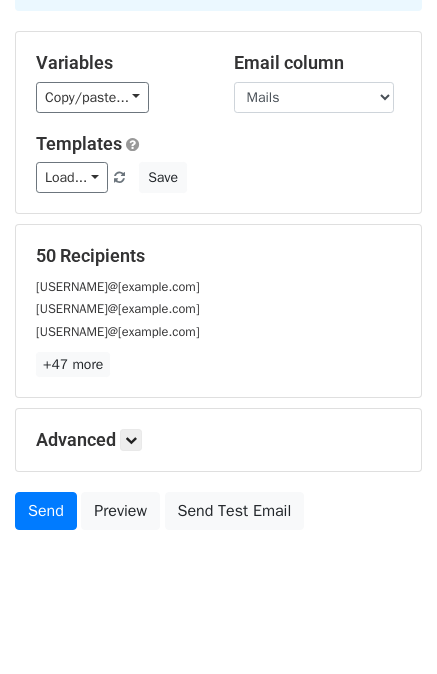 scroll, scrollTop: 180, scrollLeft: 0, axis: vertical 